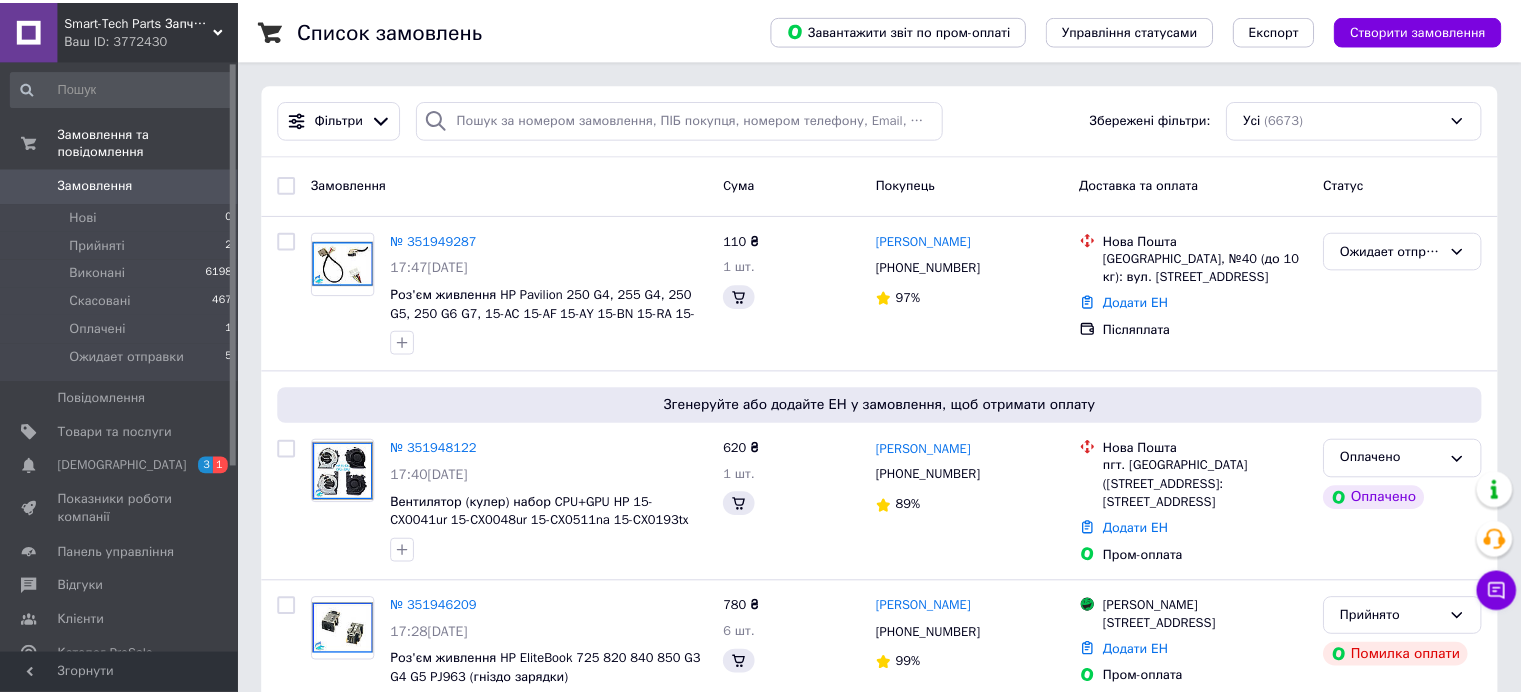 scroll, scrollTop: 0, scrollLeft: 0, axis: both 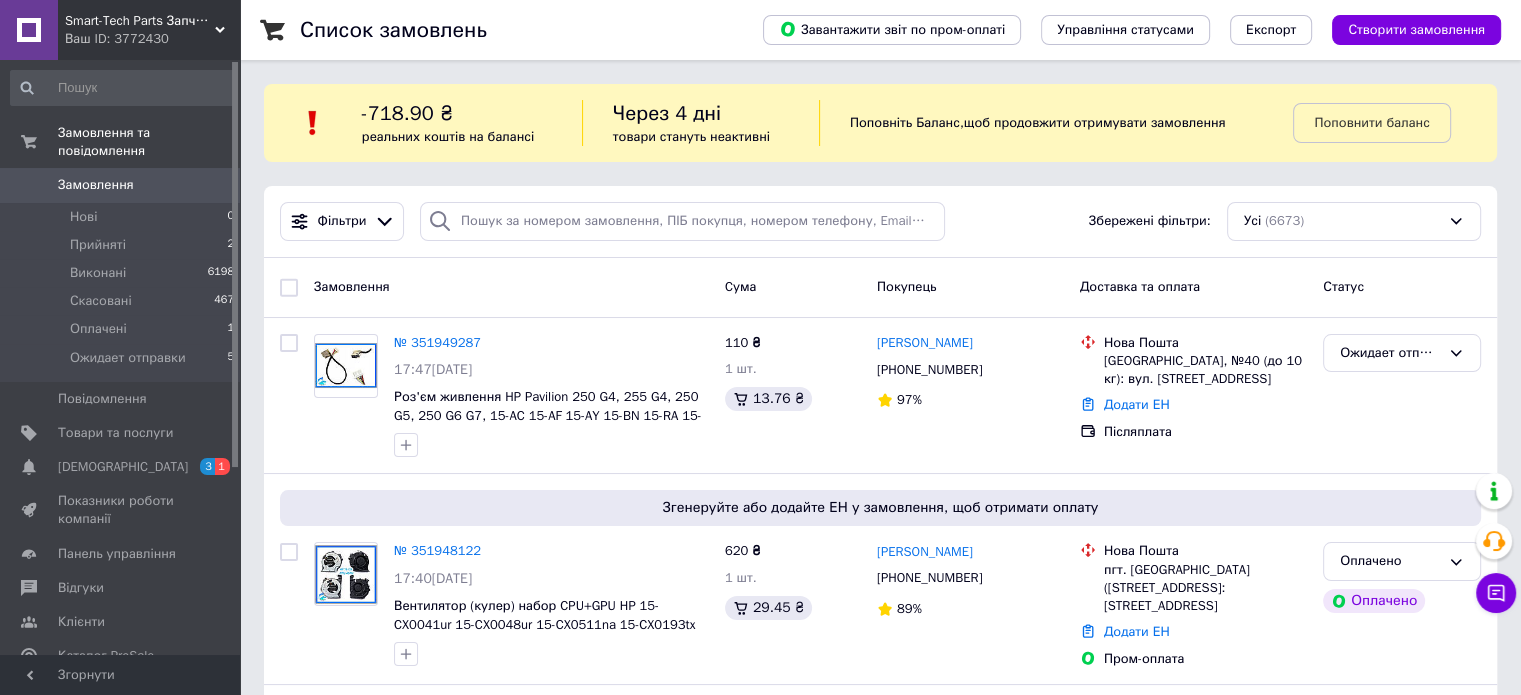 click on "Замовлення" at bounding box center [121, 185] 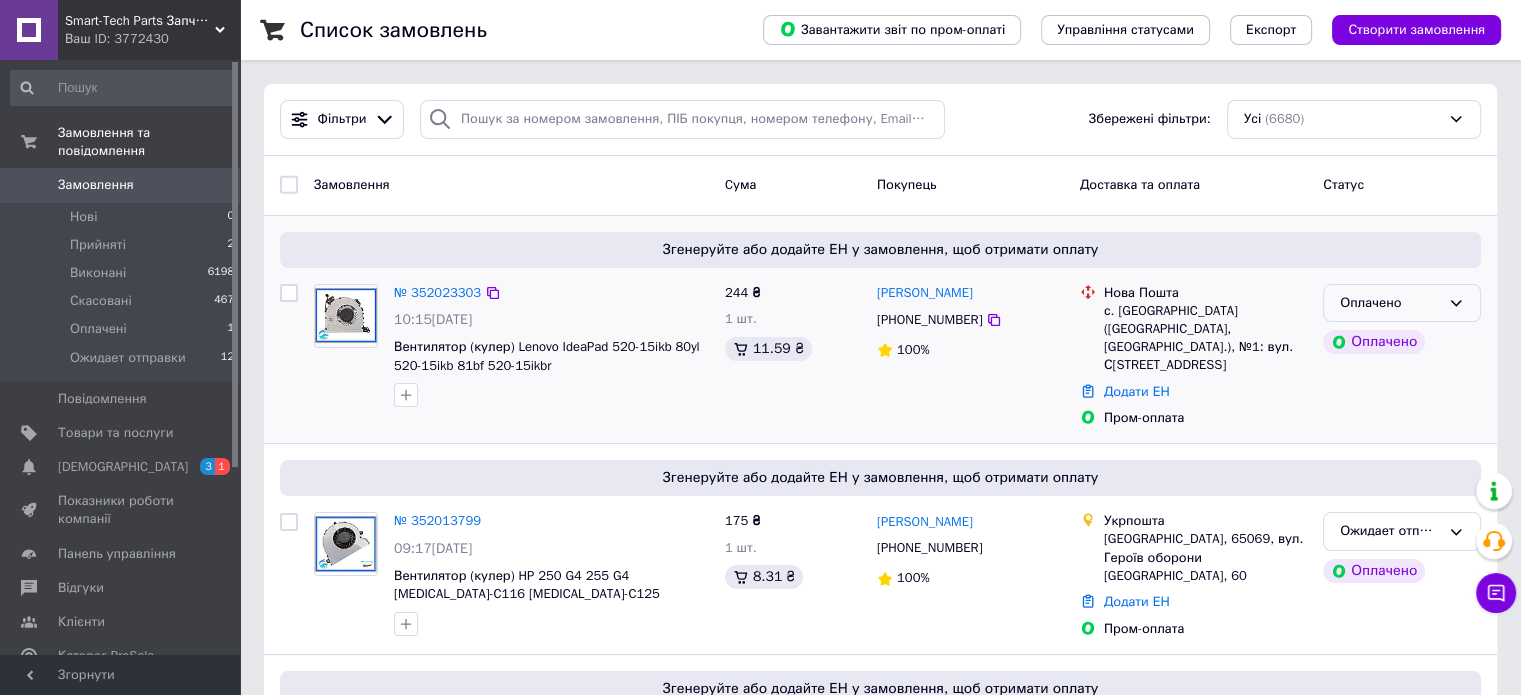click on "Оплачено" at bounding box center (1390, 303) 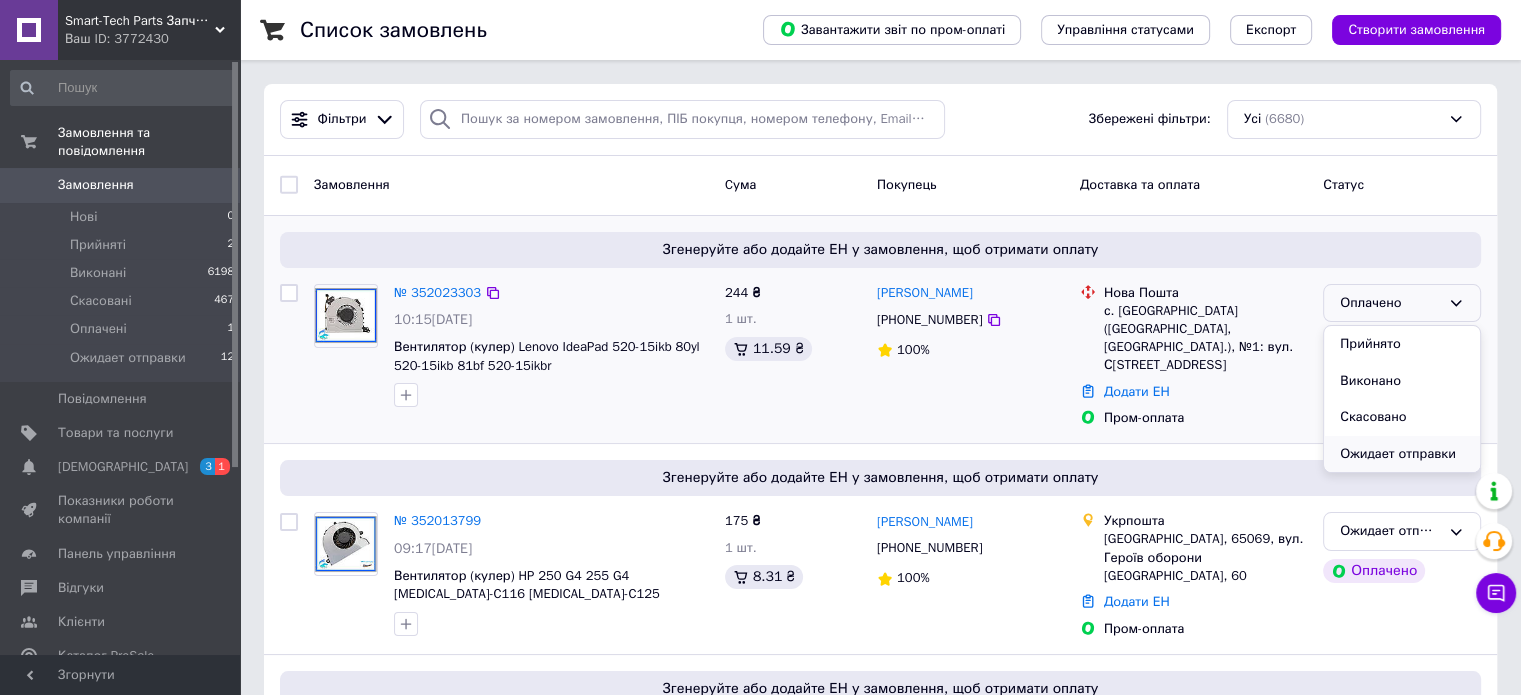 click on "Ожидает отправки" at bounding box center [1402, 454] 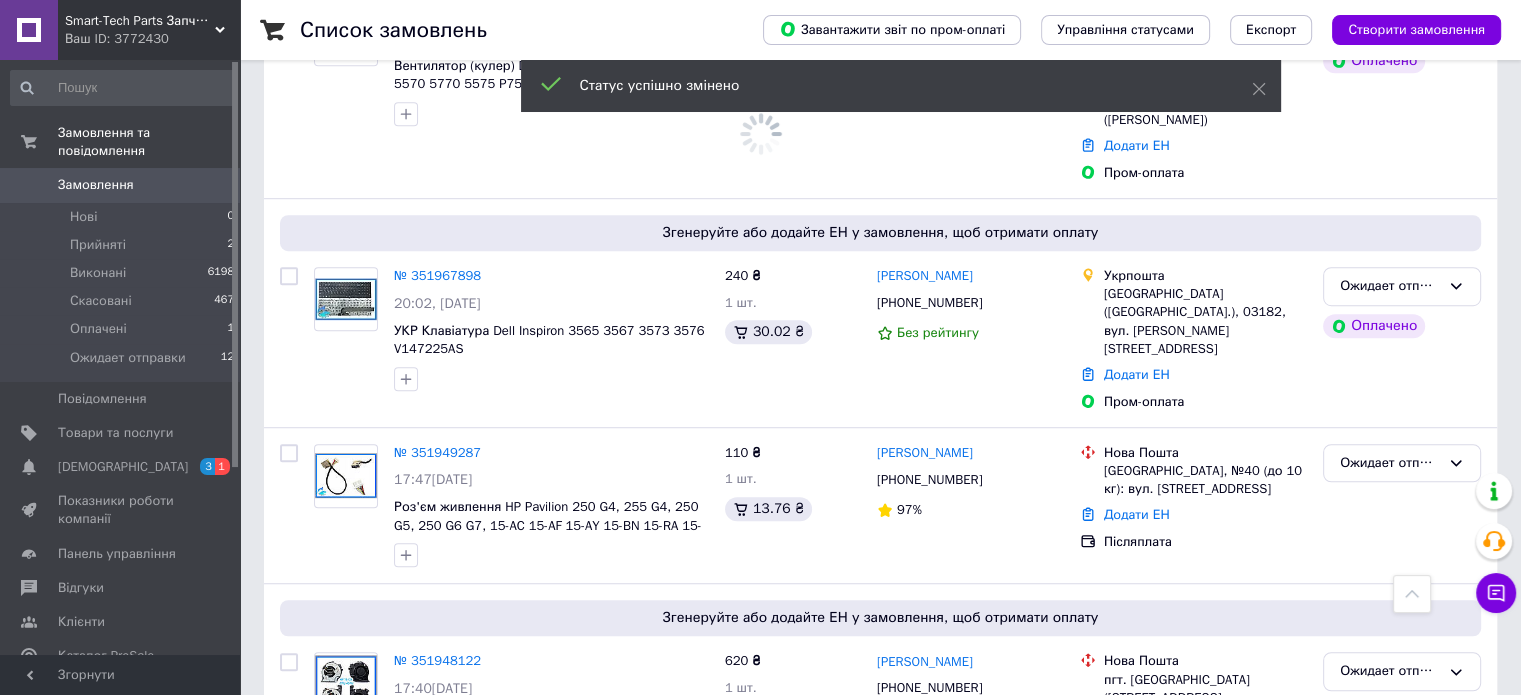 scroll, scrollTop: 1300, scrollLeft: 0, axis: vertical 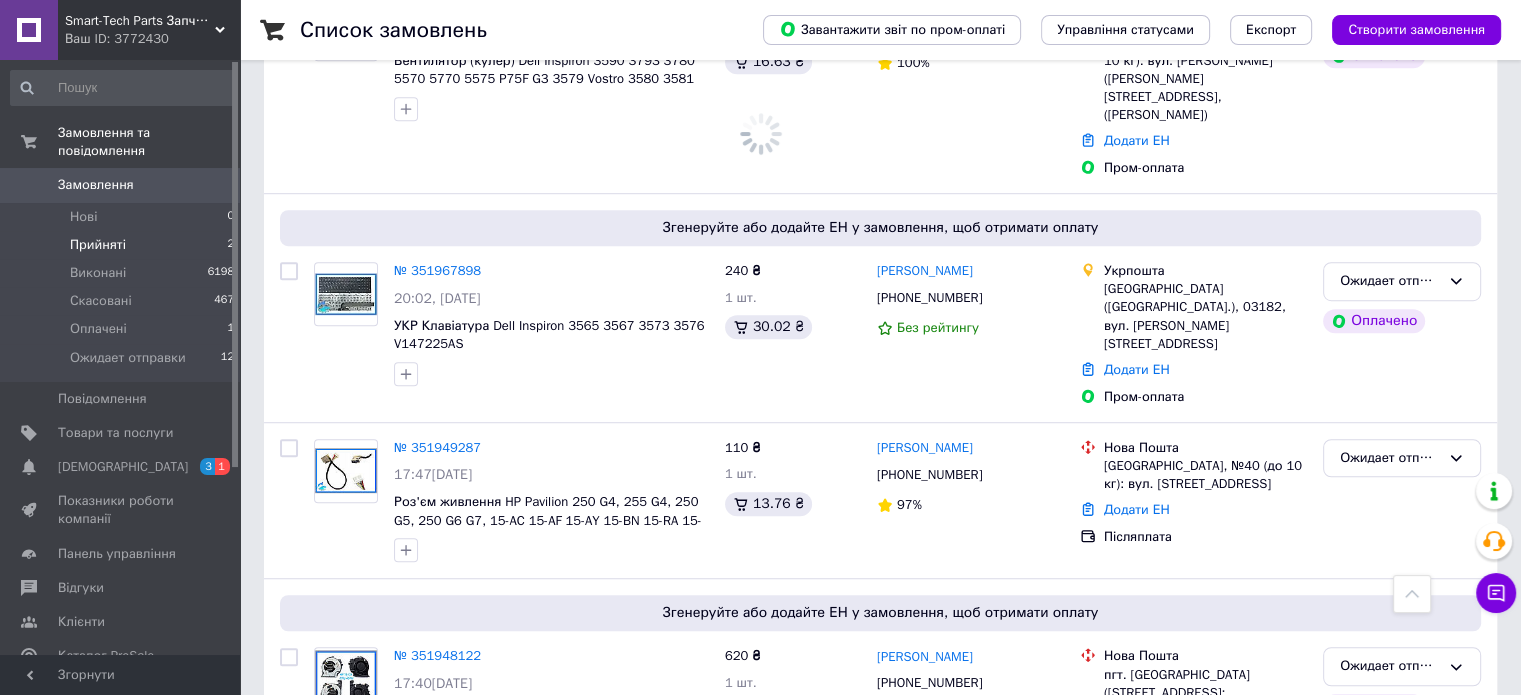 click on "Прийняті 2" at bounding box center (123, 245) 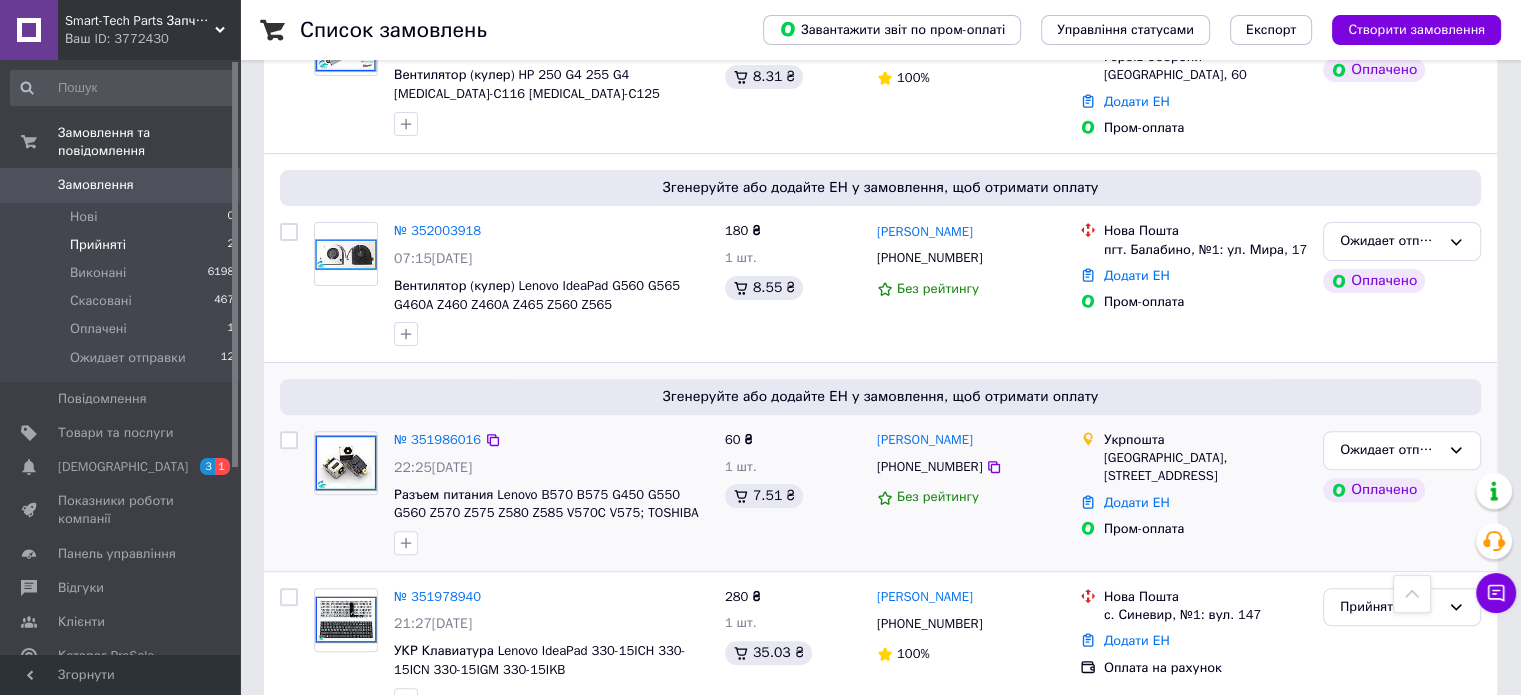 scroll, scrollTop: 600, scrollLeft: 0, axis: vertical 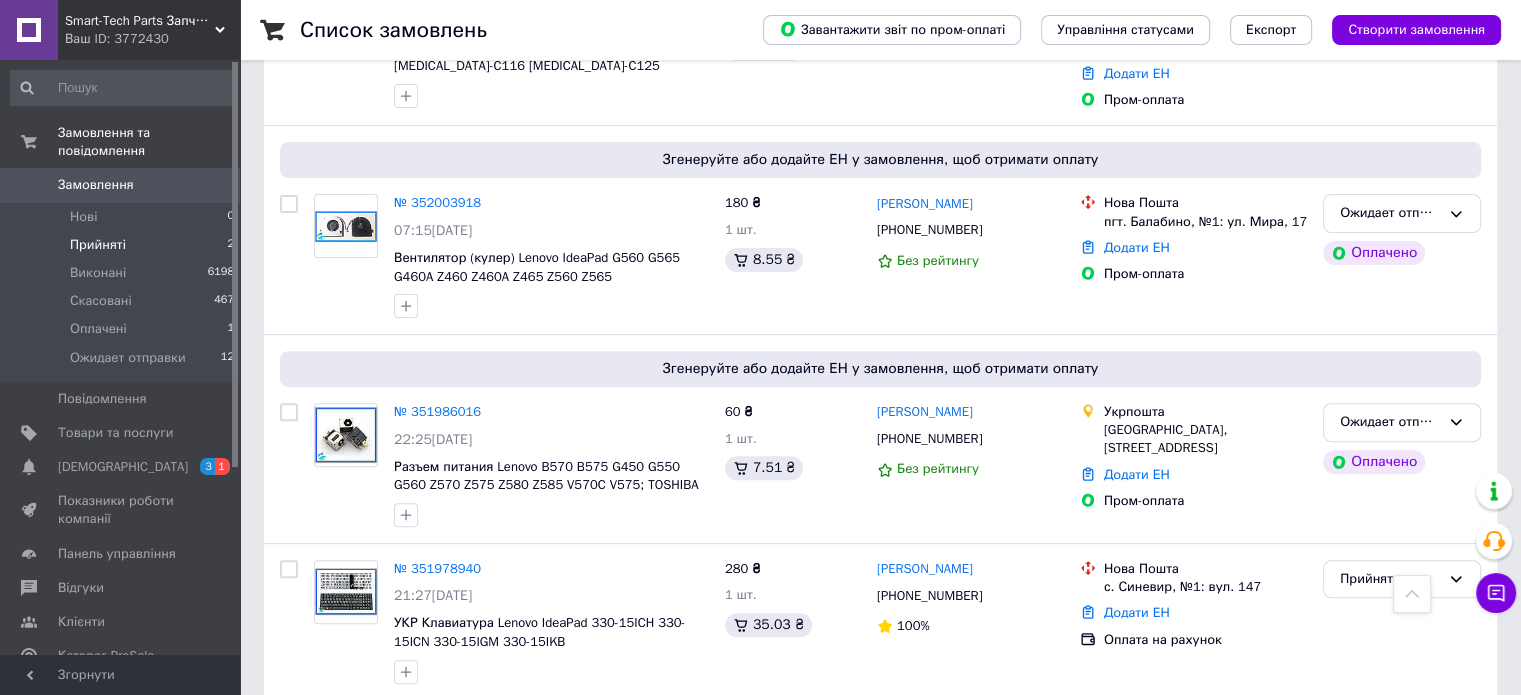 click on "Прийняті 2" at bounding box center [123, 245] 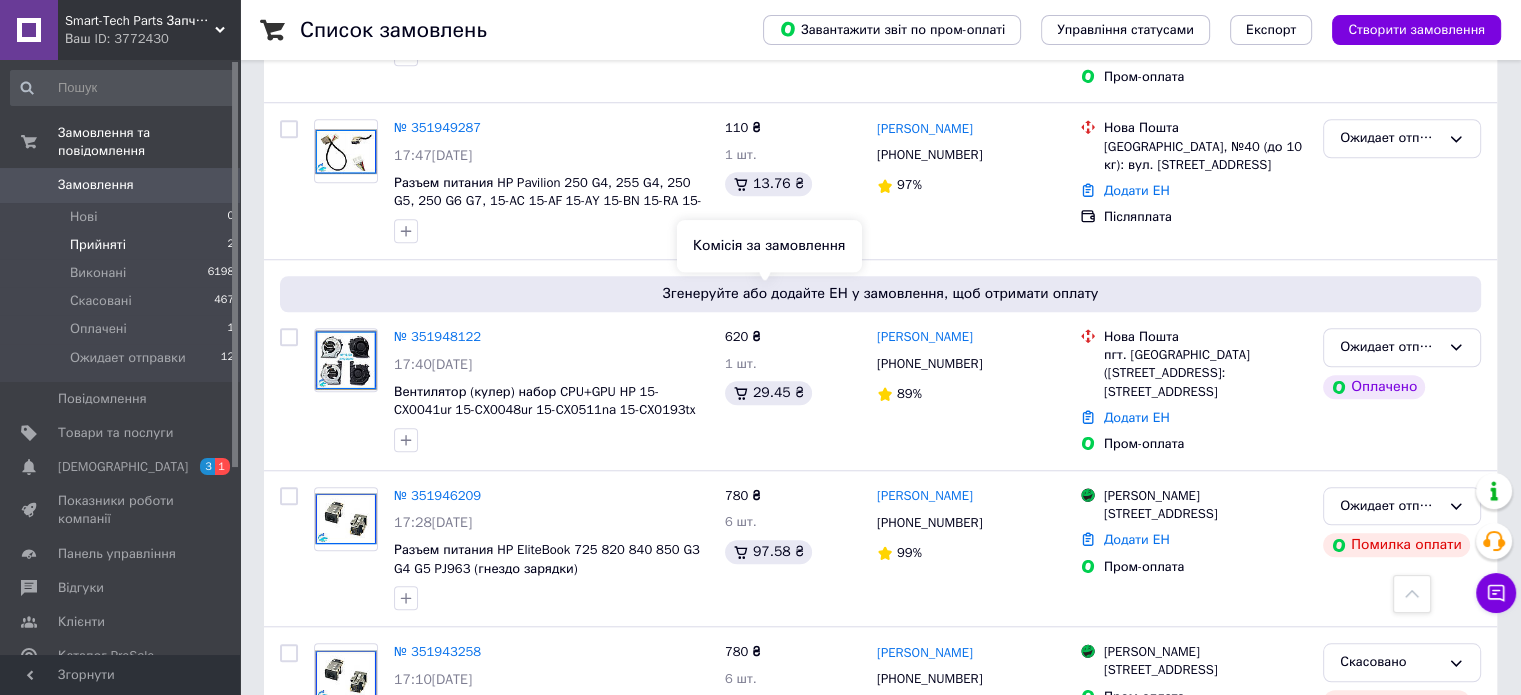 scroll, scrollTop: 1800, scrollLeft: 0, axis: vertical 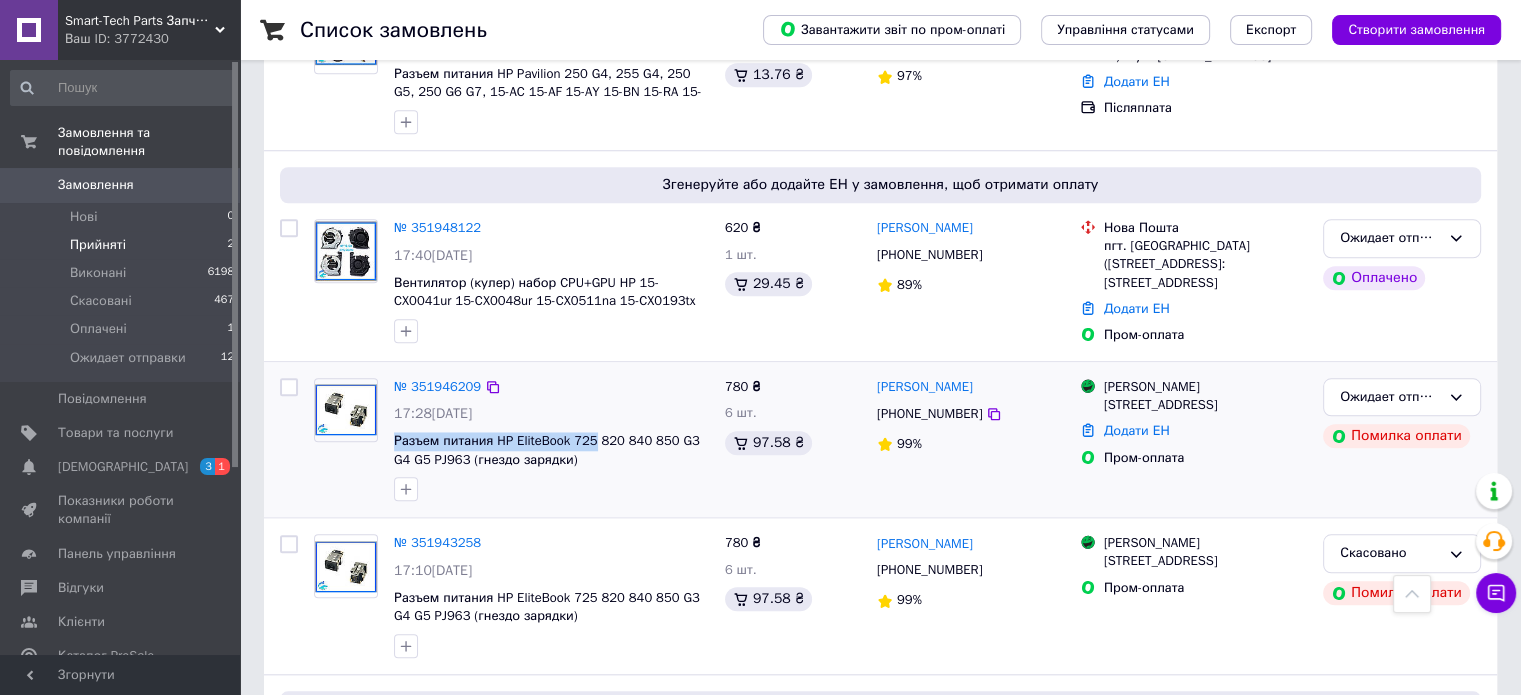 drag, startPoint x: 392, startPoint y: 359, endPoint x: 588, endPoint y: 346, distance: 196.43065 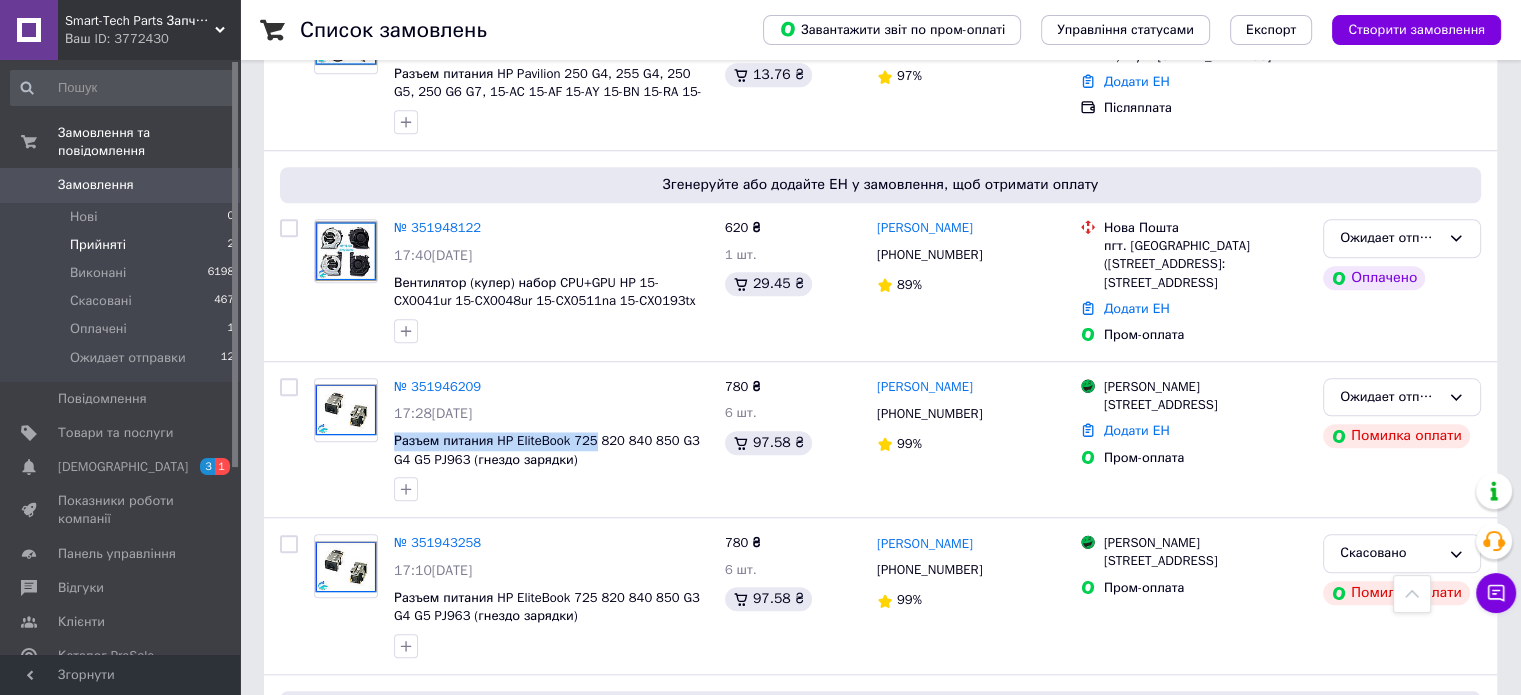 copy on "Разъем питания HP EliteBook 725" 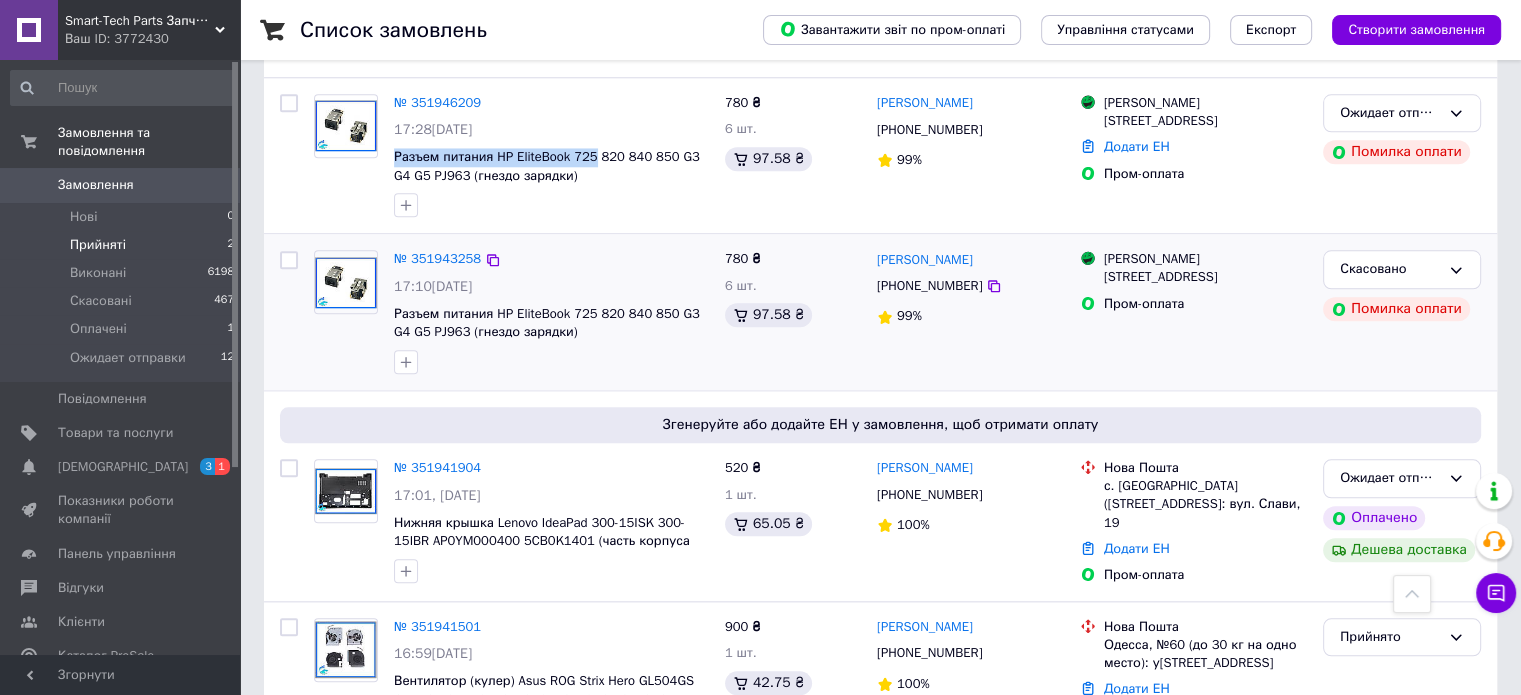 scroll, scrollTop: 2100, scrollLeft: 0, axis: vertical 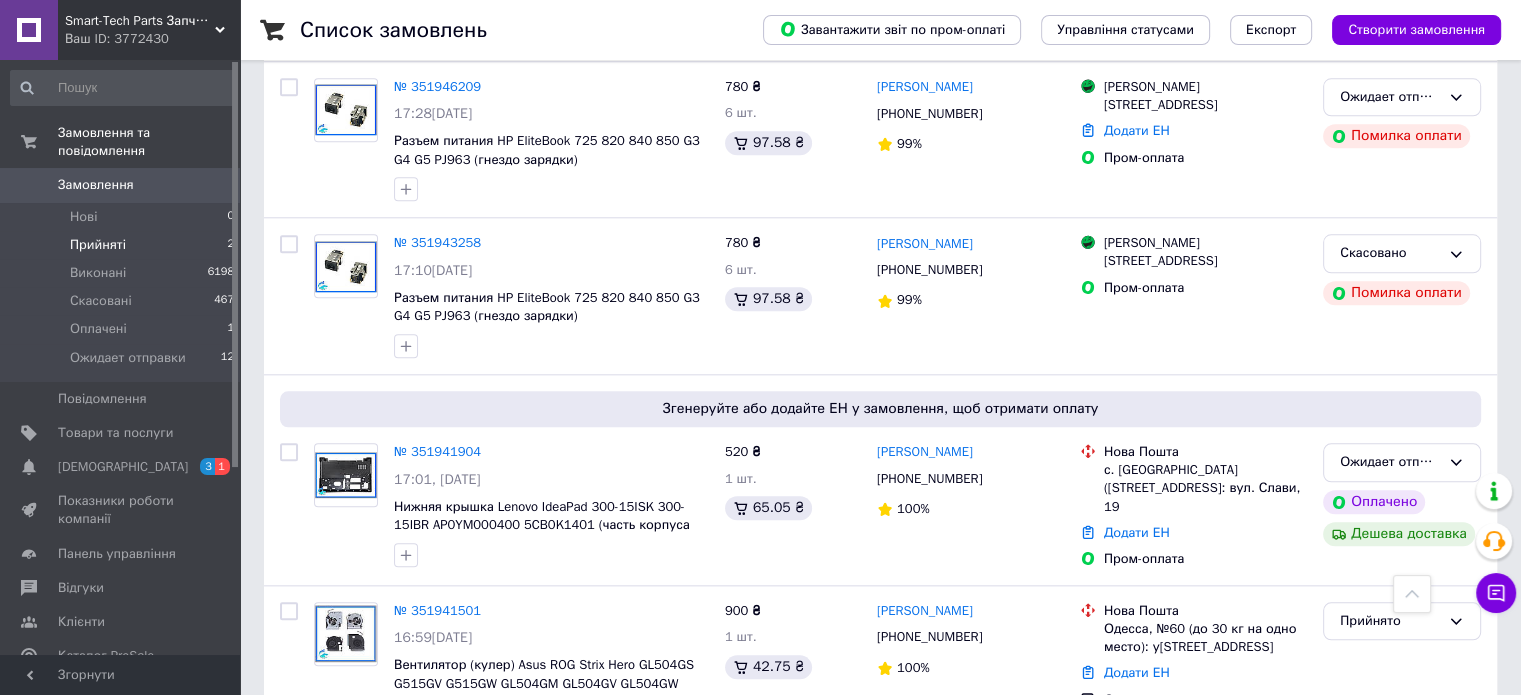 click on "Прийняті 2" at bounding box center (123, 245) 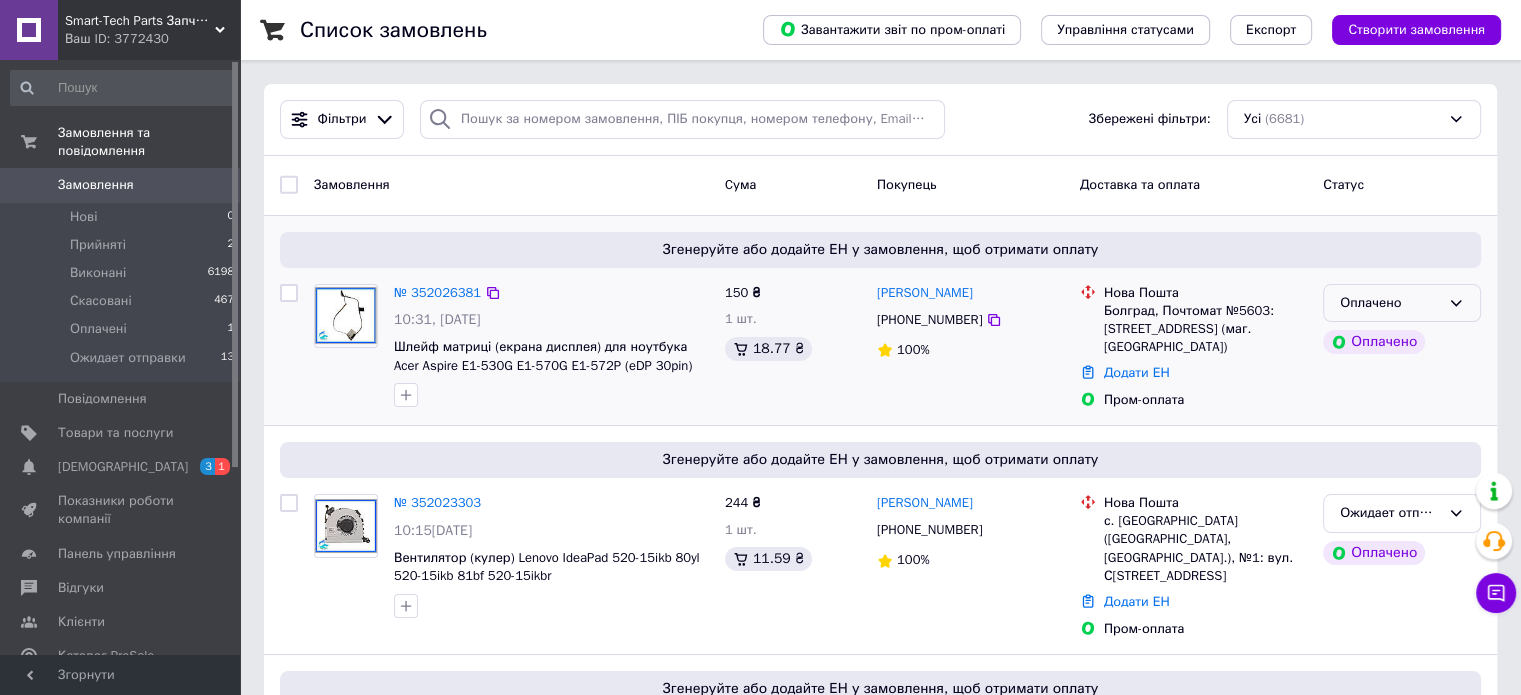 click on "Оплачено" at bounding box center (1390, 303) 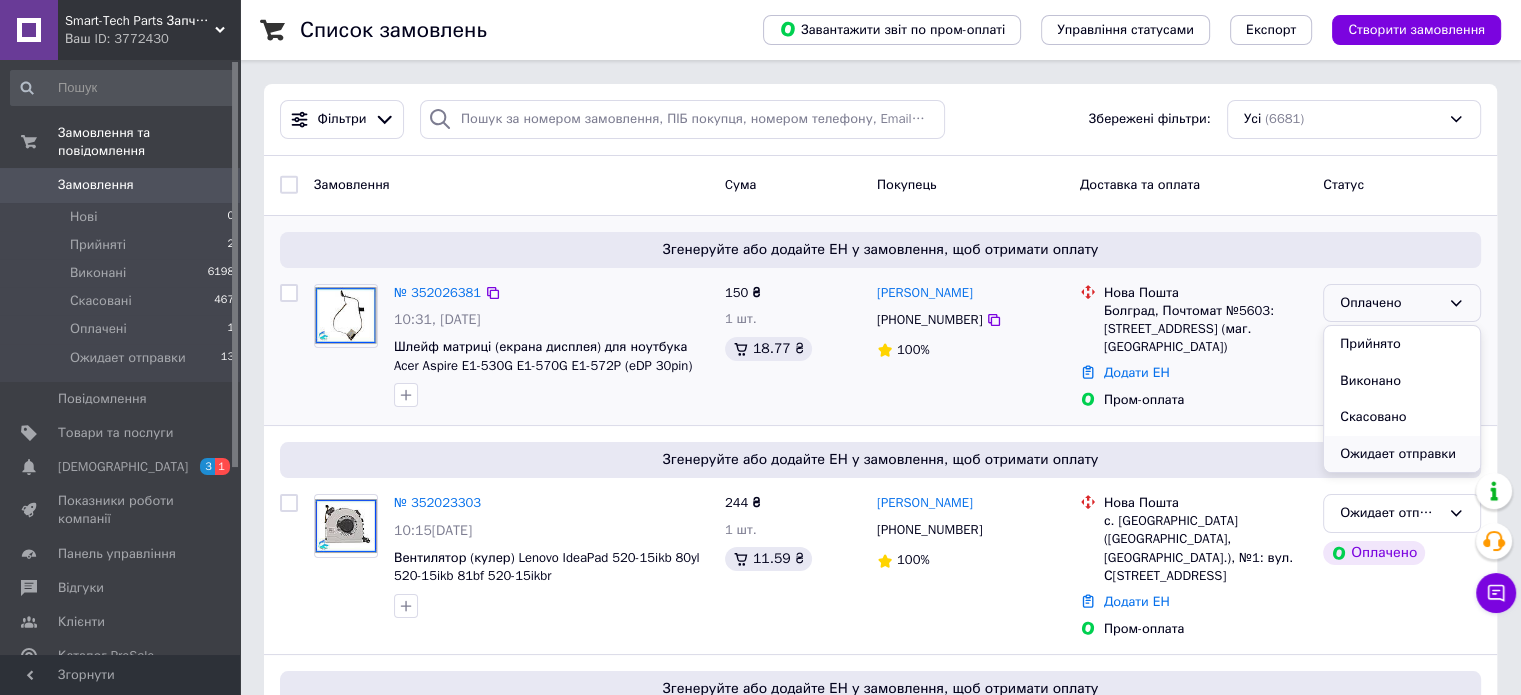 click on "Ожидает отправки" at bounding box center (1402, 454) 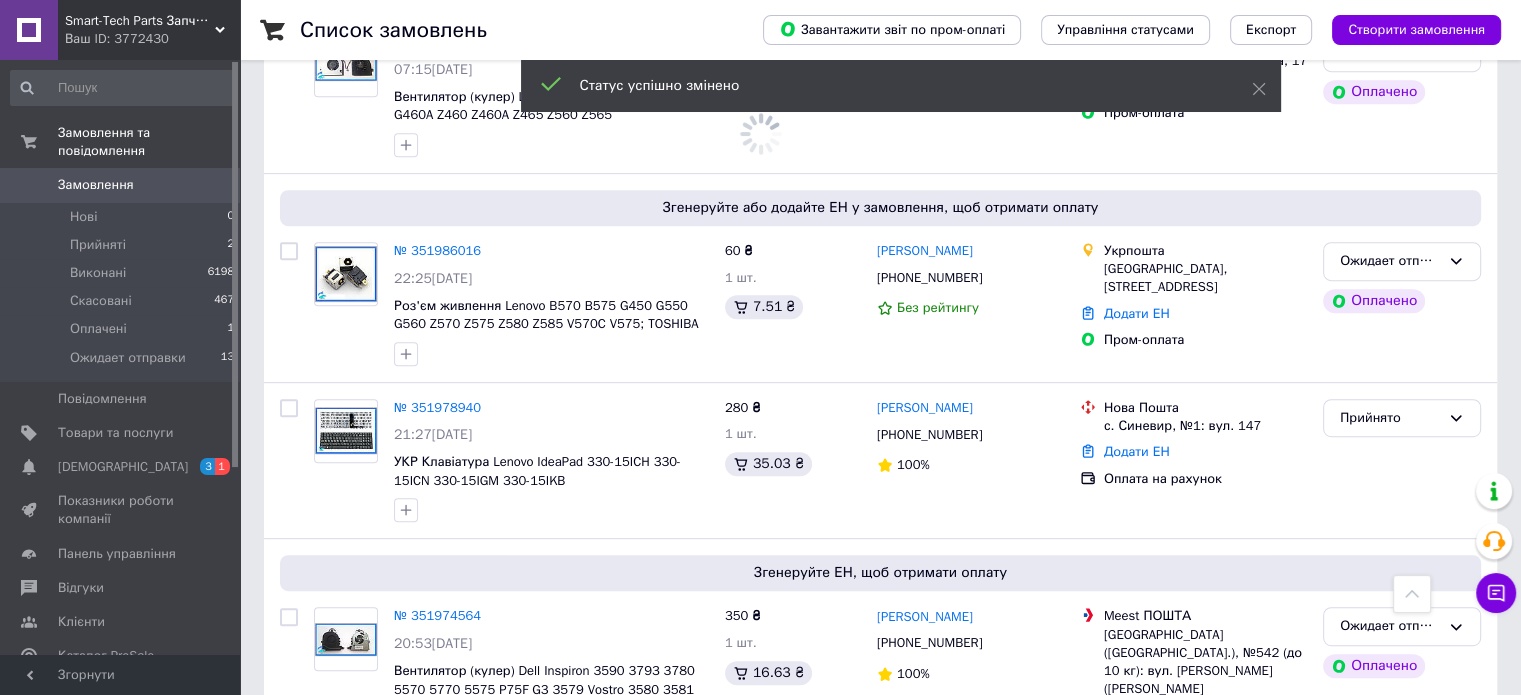 scroll, scrollTop: 1100, scrollLeft: 0, axis: vertical 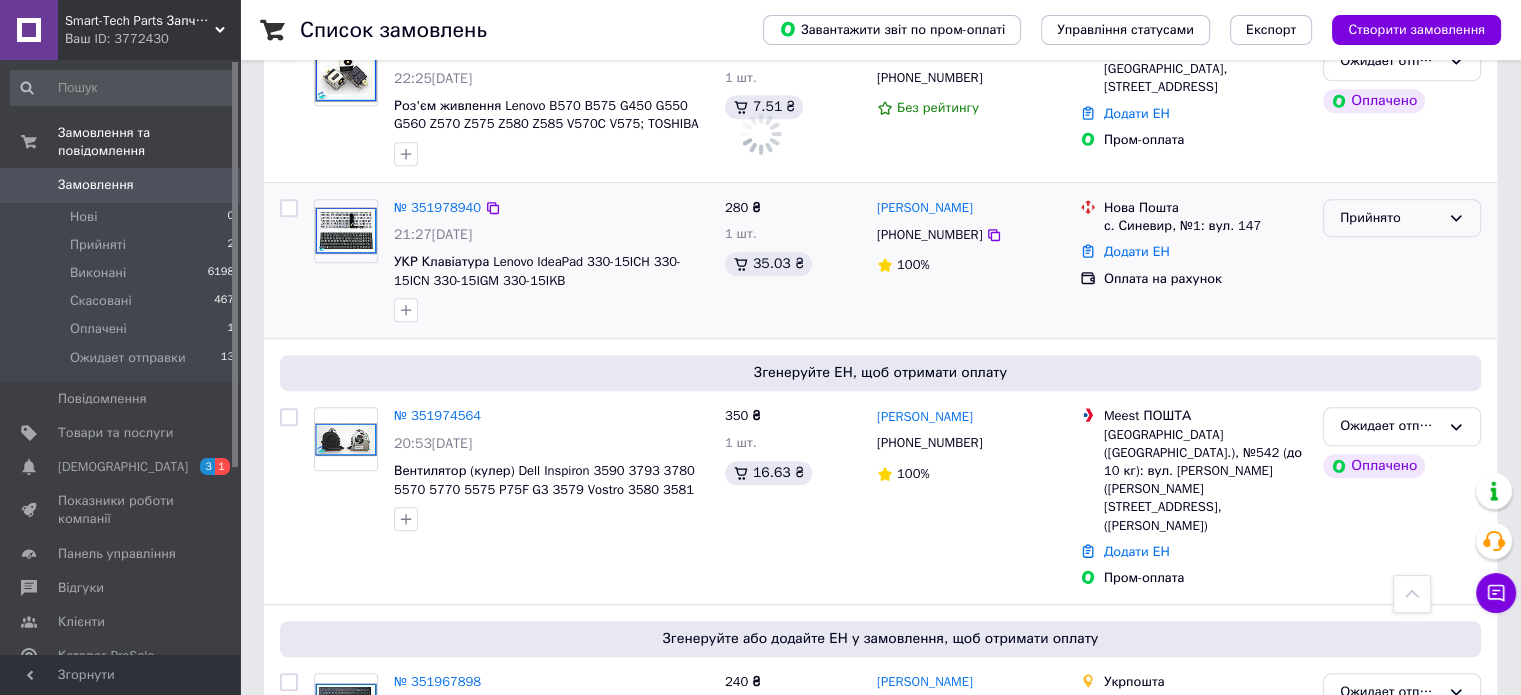 click on "Прийнято" at bounding box center (1390, 218) 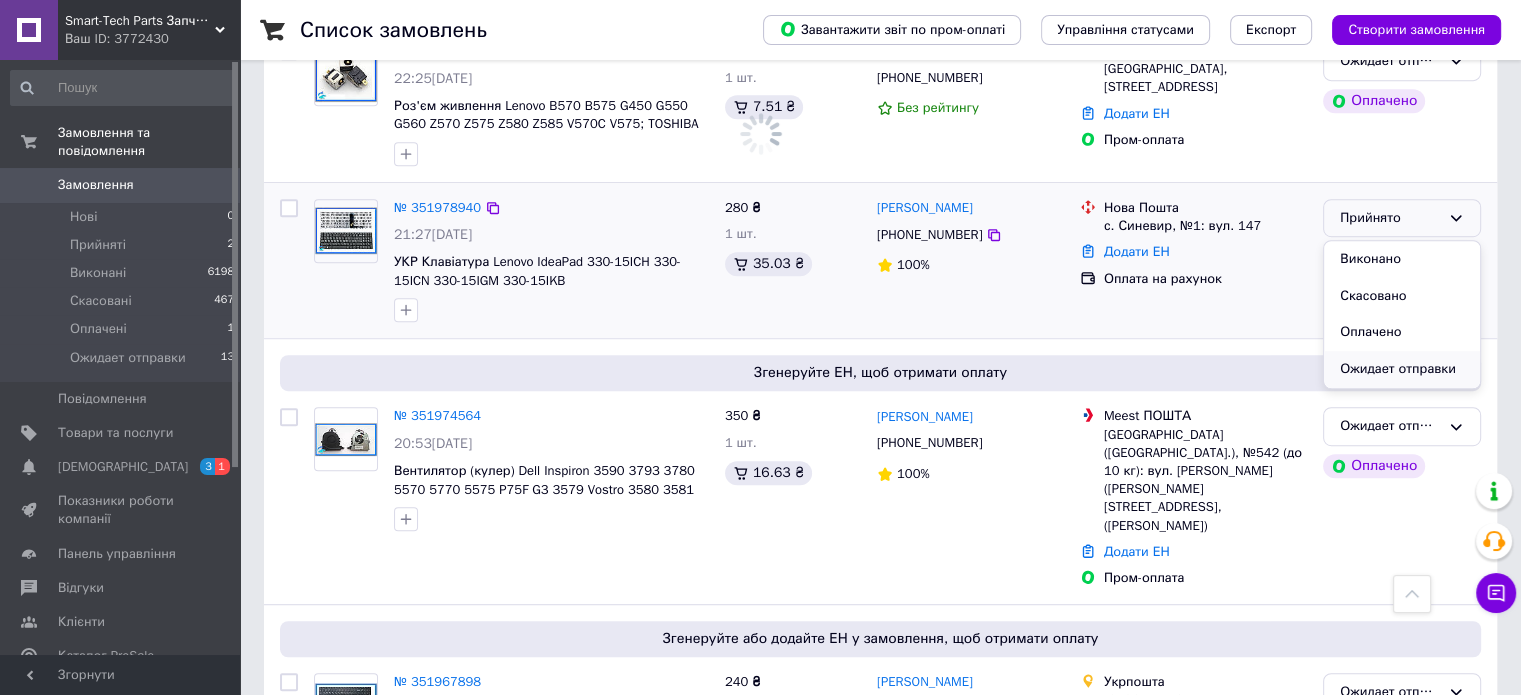 click on "Ожидает отправки" at bounding box center [1402, 369] 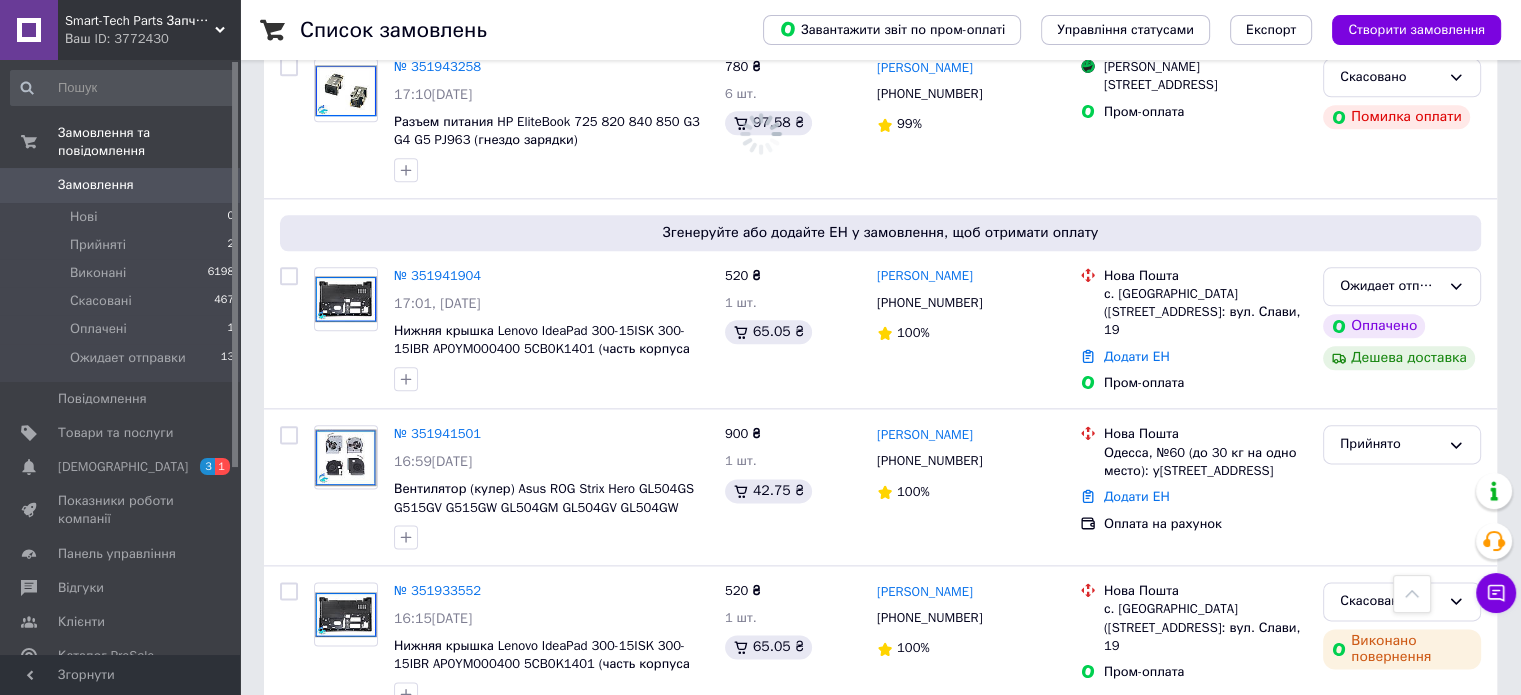 scroll, scrollTop: 2500, scrollLeft: 0, axis: vertical 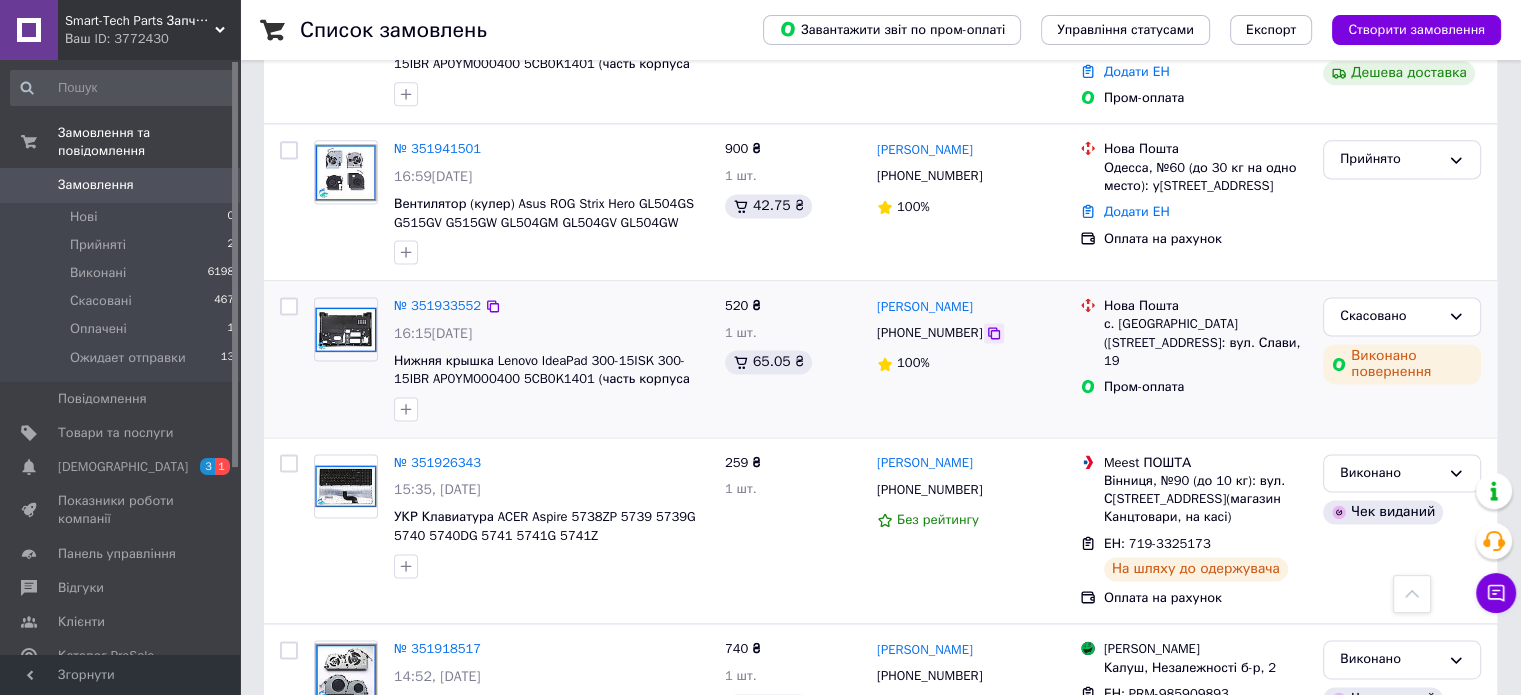 click 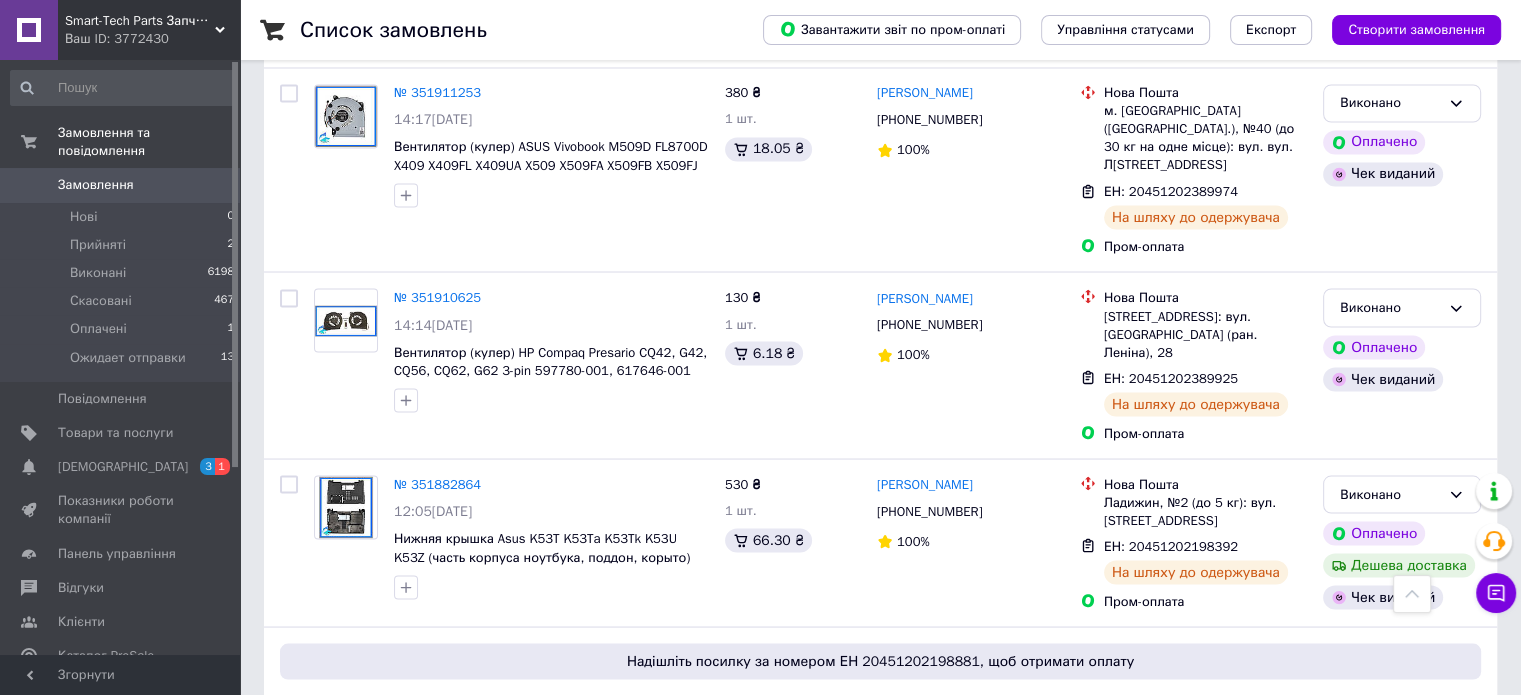 scroll, scrollTop: 3900, scrollLeft: 0, axis: vertical 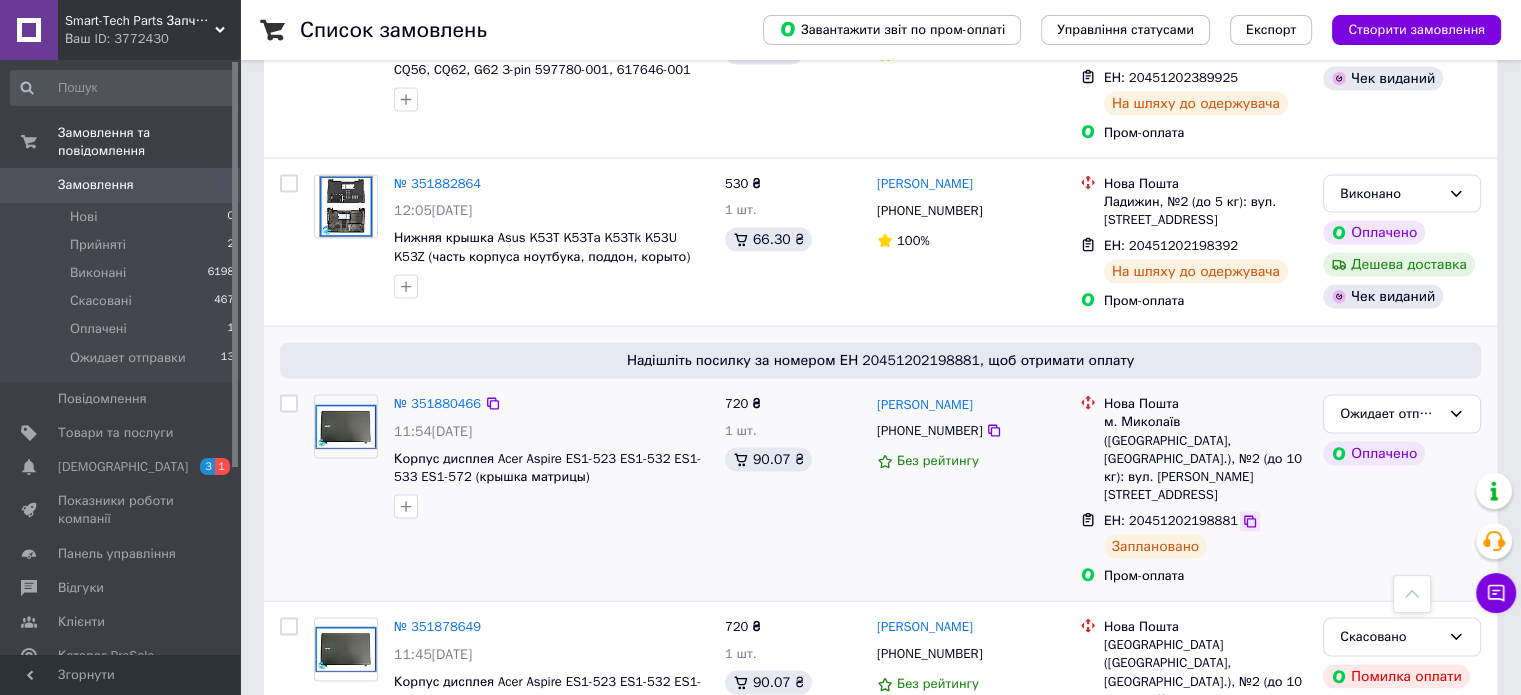 click 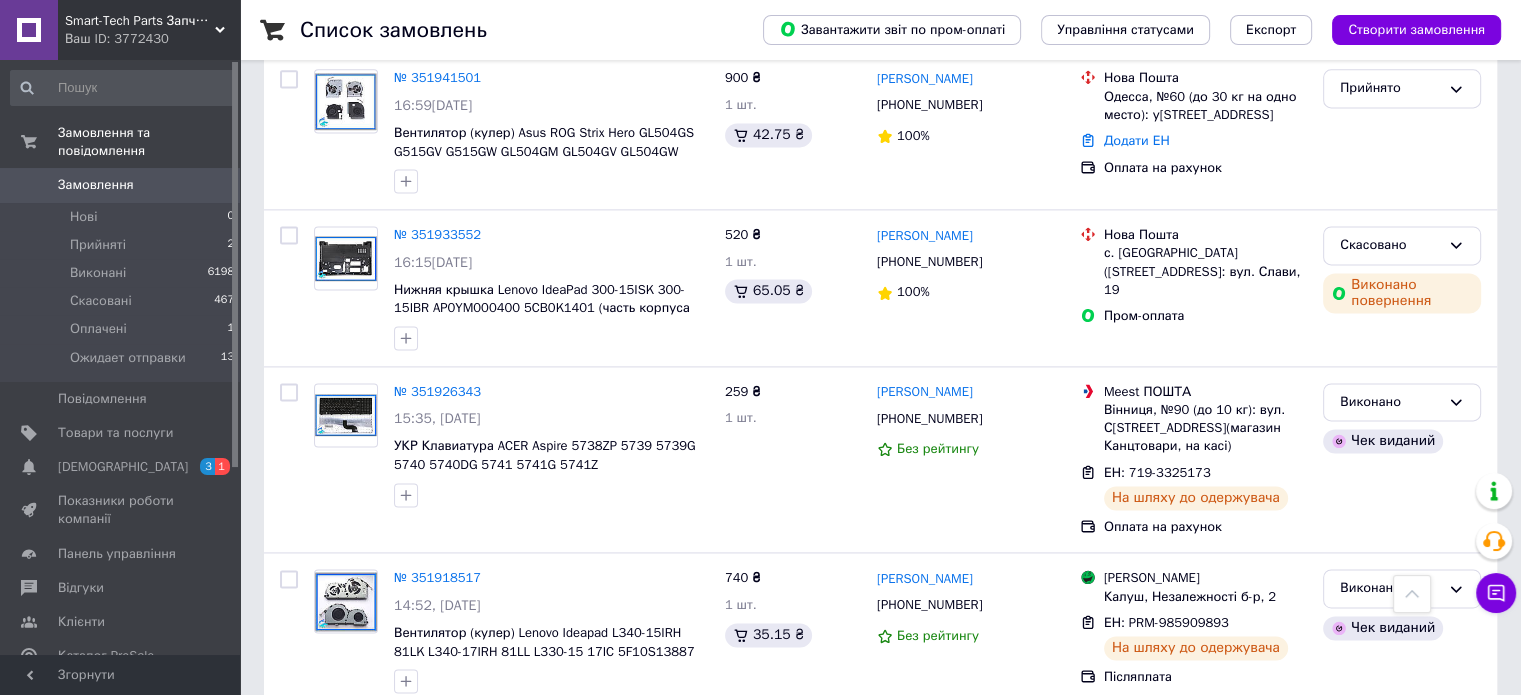 scroll, scrollTop: 2600, scrollLeft: 0, axis: vertical 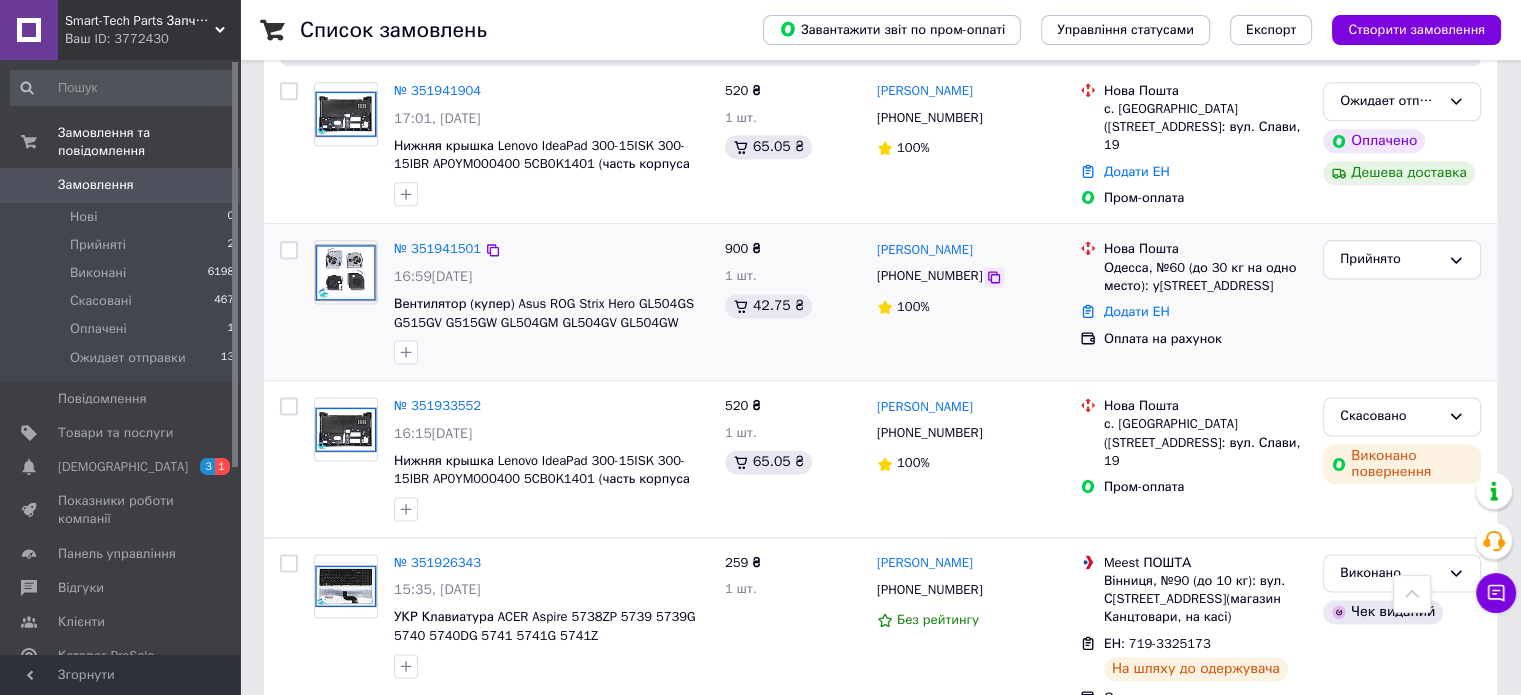 click 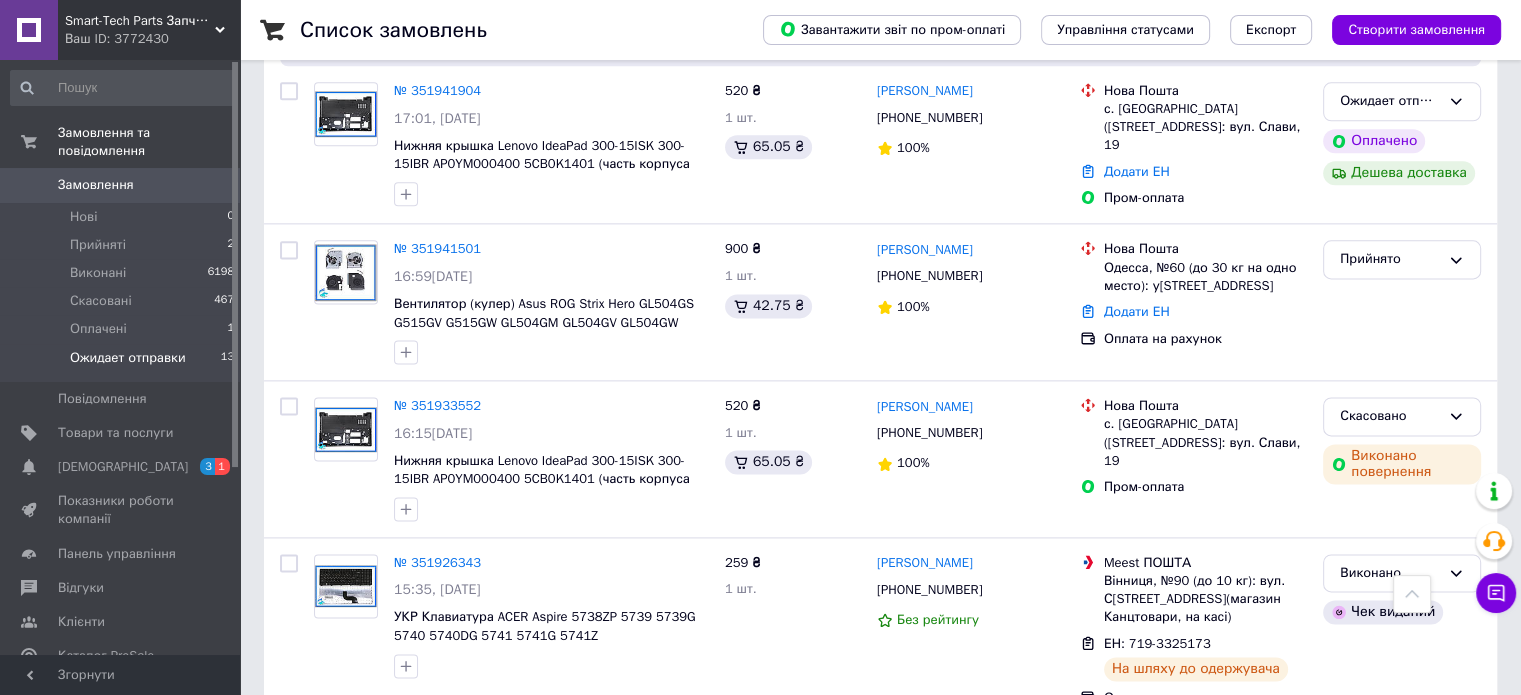 click on "Ожидает отправки" at bounding box center [128, 358] 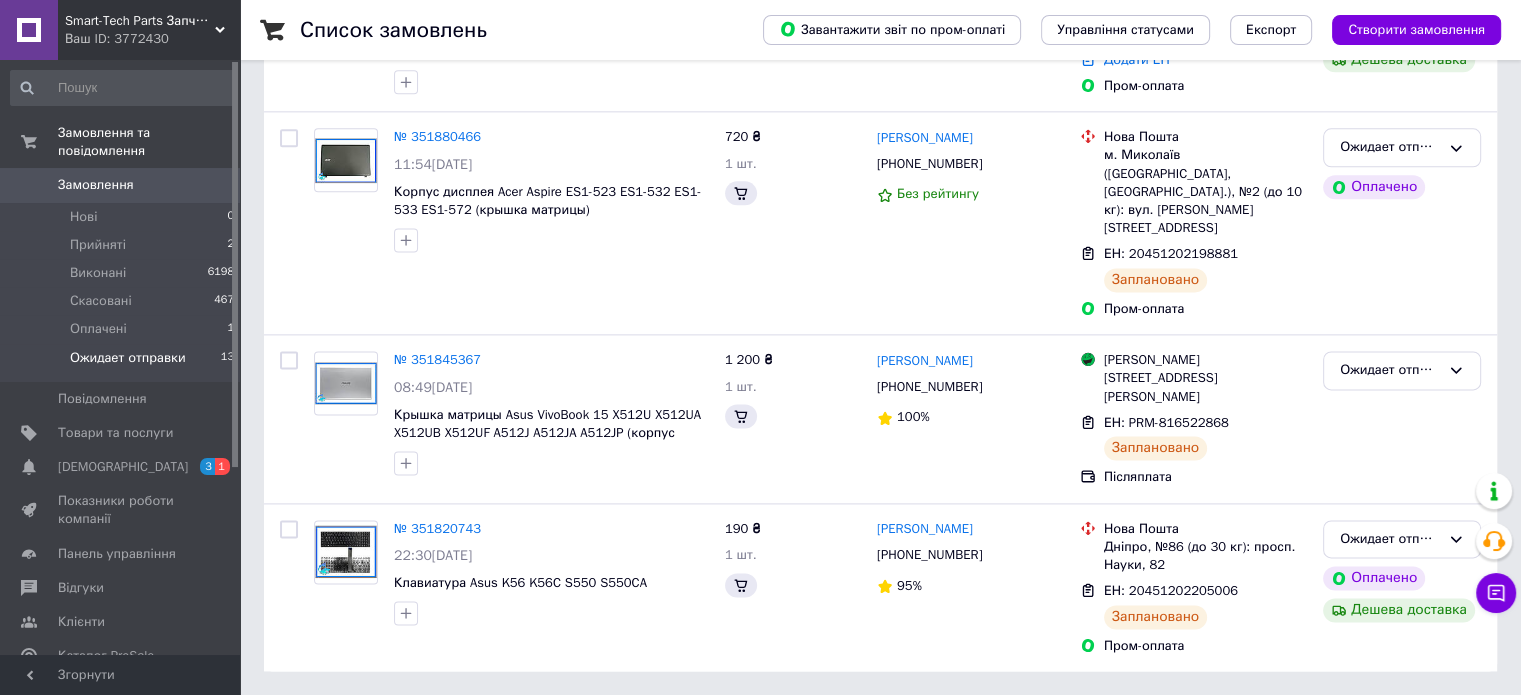 scroll, scrollTop: 0, scrollLeft: 0, axis: both 